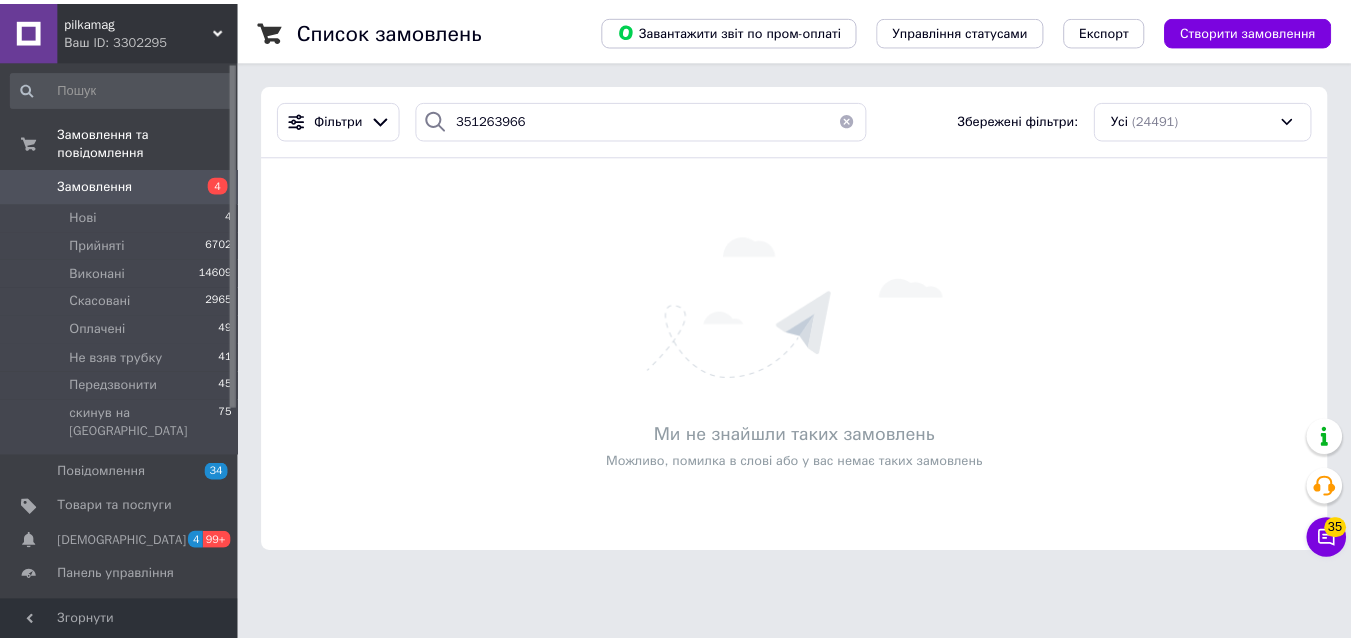scroll, scrollTop: 0, scrollLeft: 0, axis: both 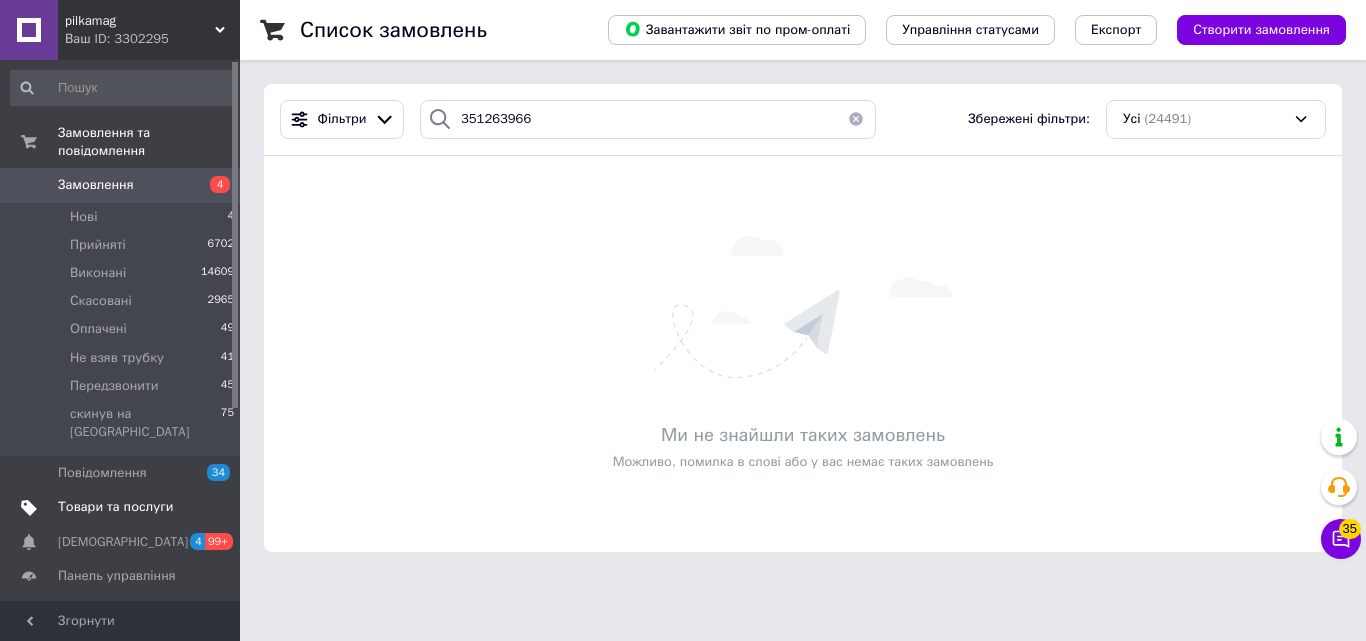 click on "Товари та послуги" at bounding box center (115, 507) 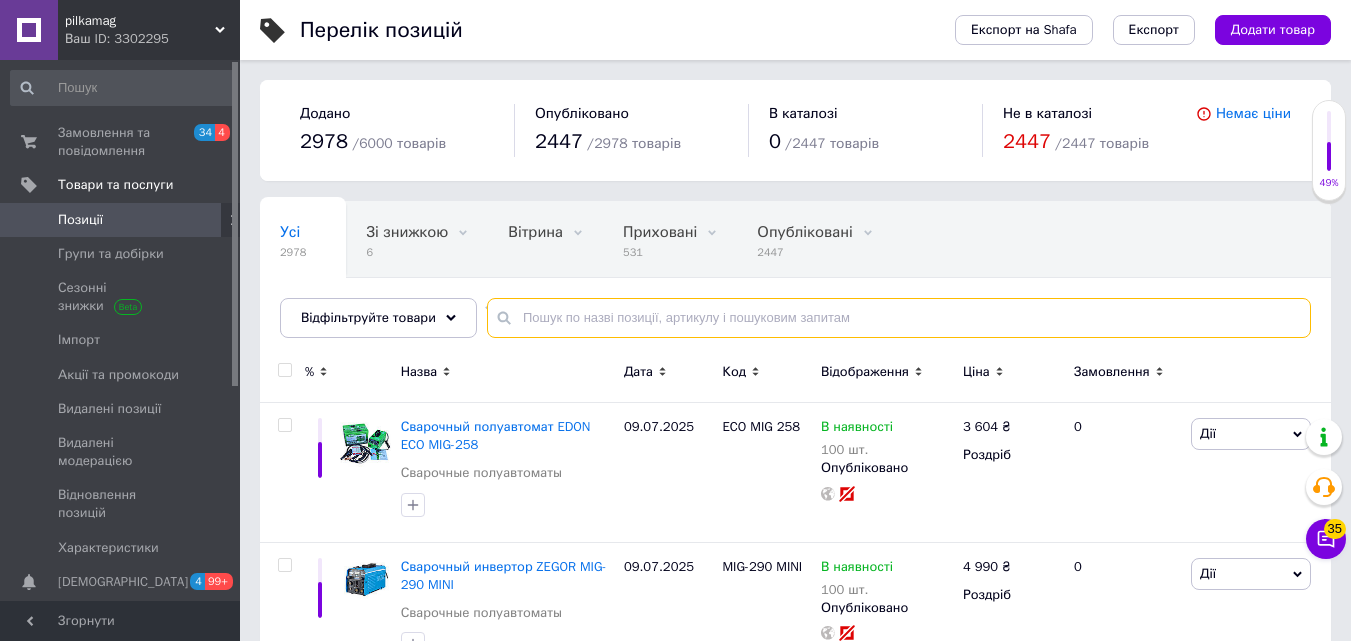 click at bounding box center (899, 318) 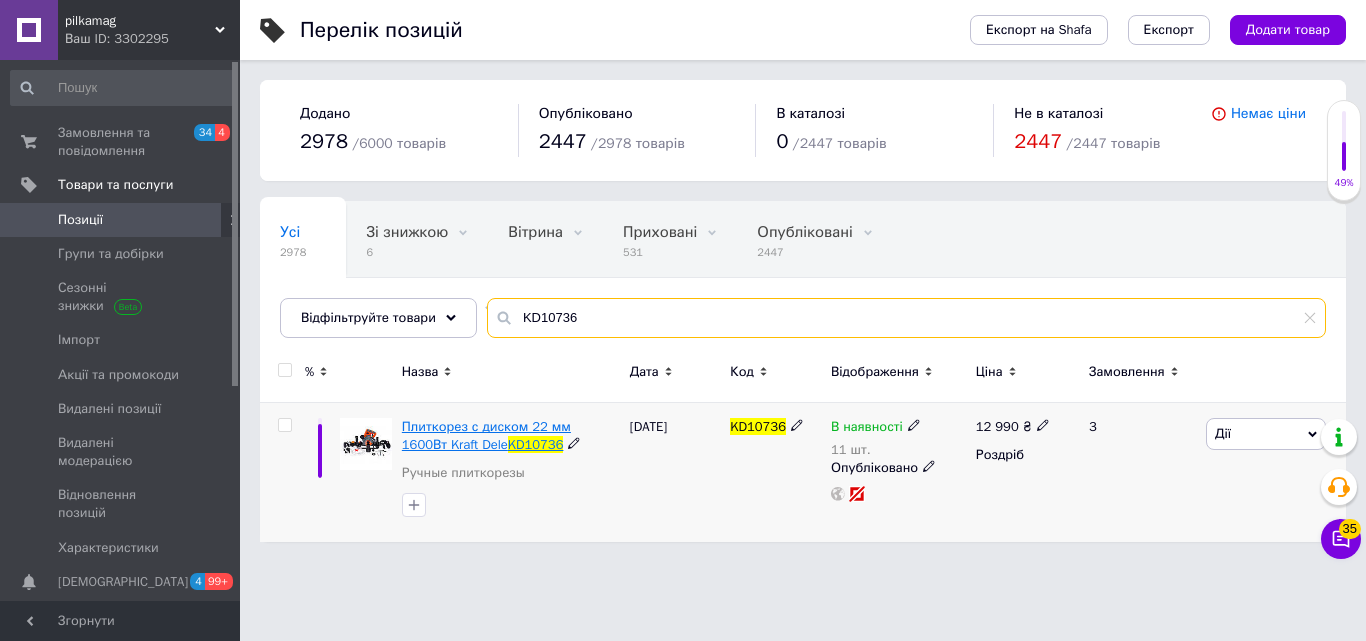 type on "KD10736" 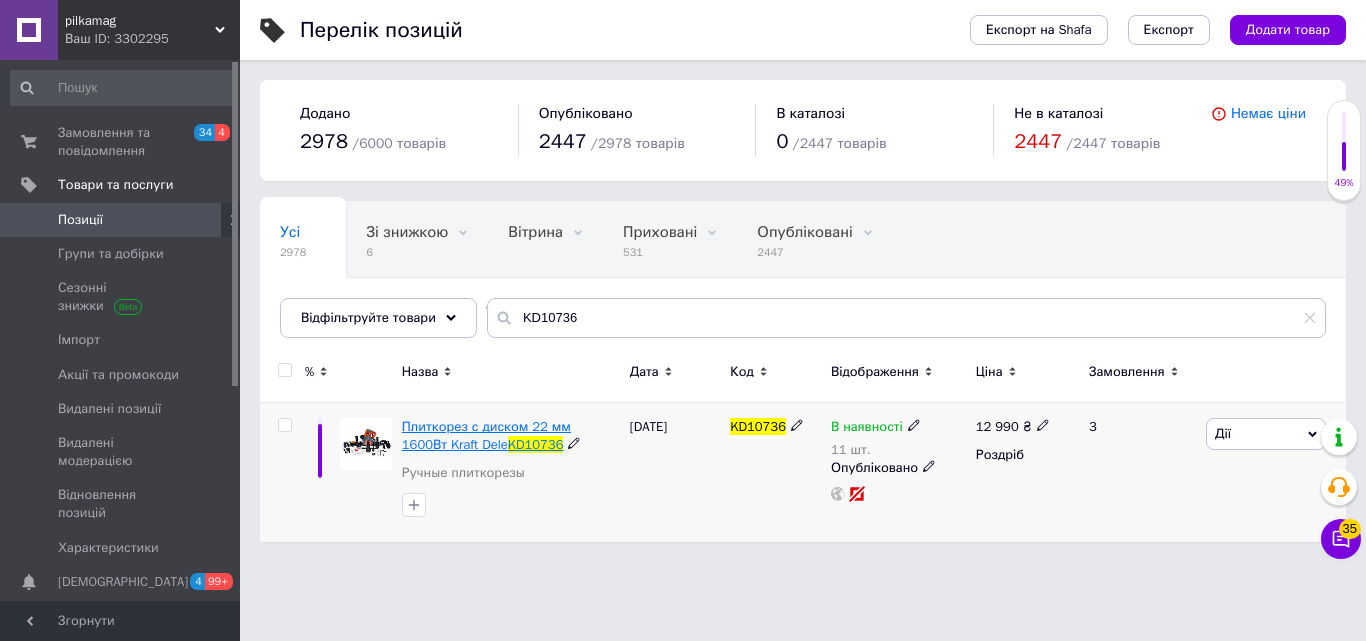 click on "Плиткорез с диском 22 мм 1600Вт Kraft Dele" at bounding box center (486, 435) 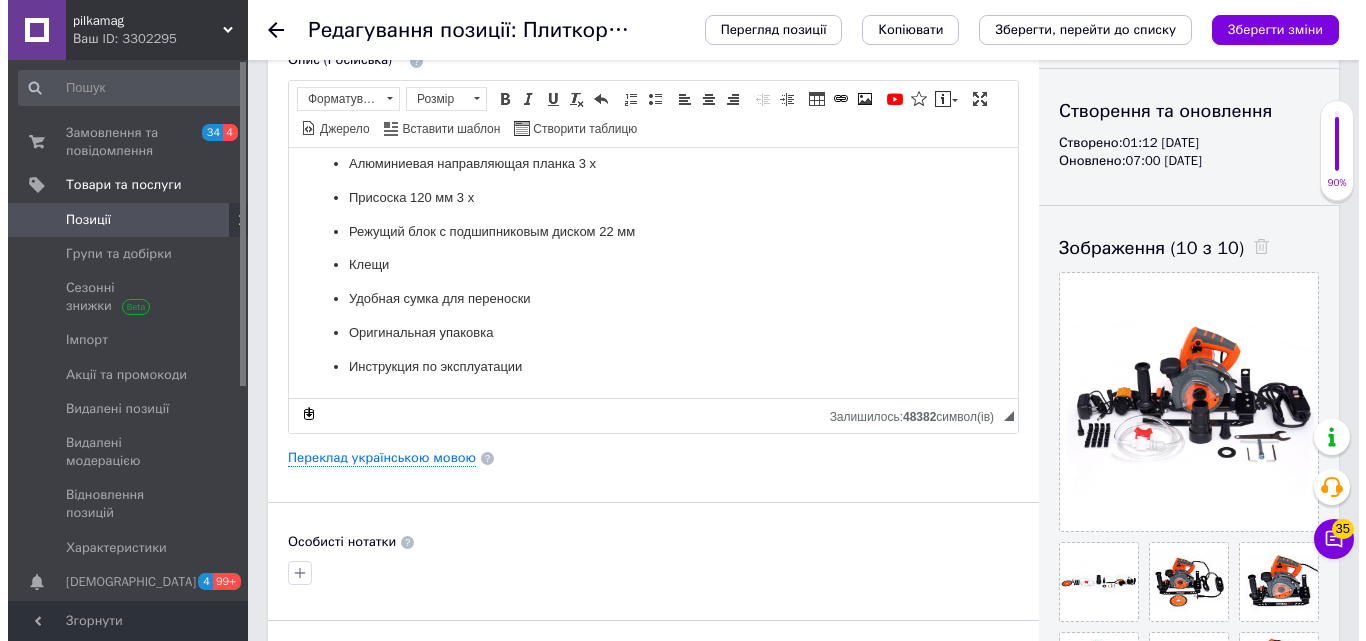 scroll, scrollTop: 200, scrollLeft: 0, axis: vertical 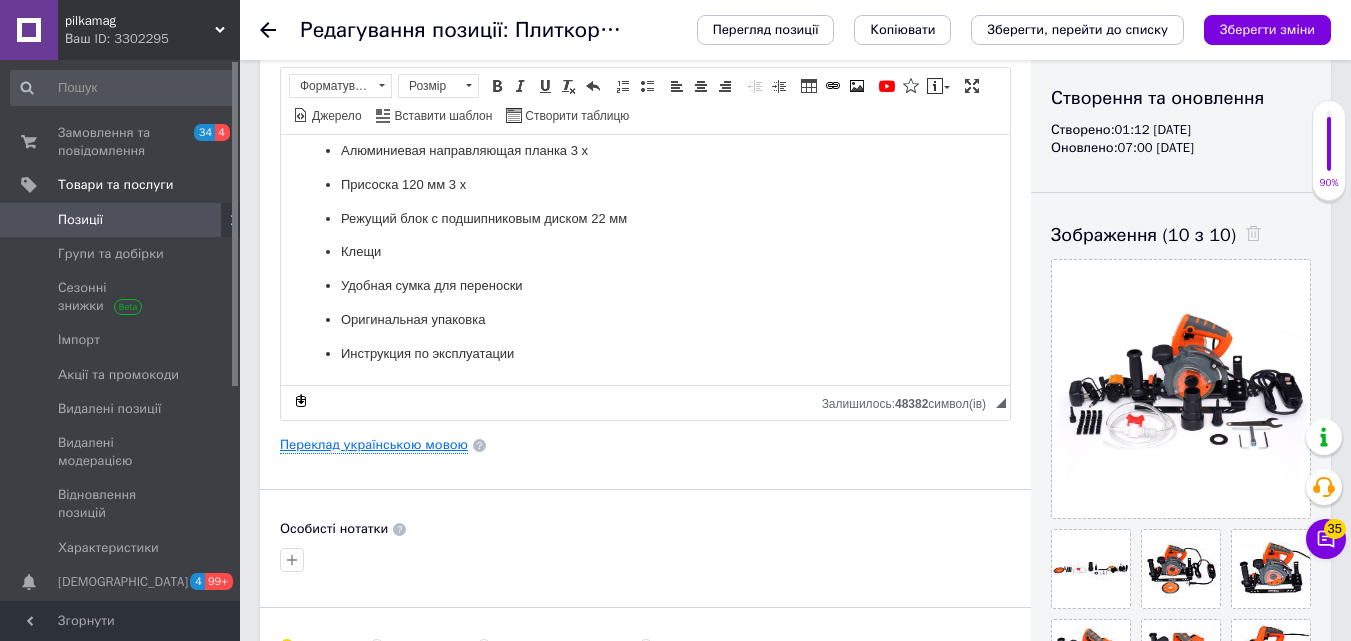 click on "Переклад українською мовою" at bounding box center (374, 445) 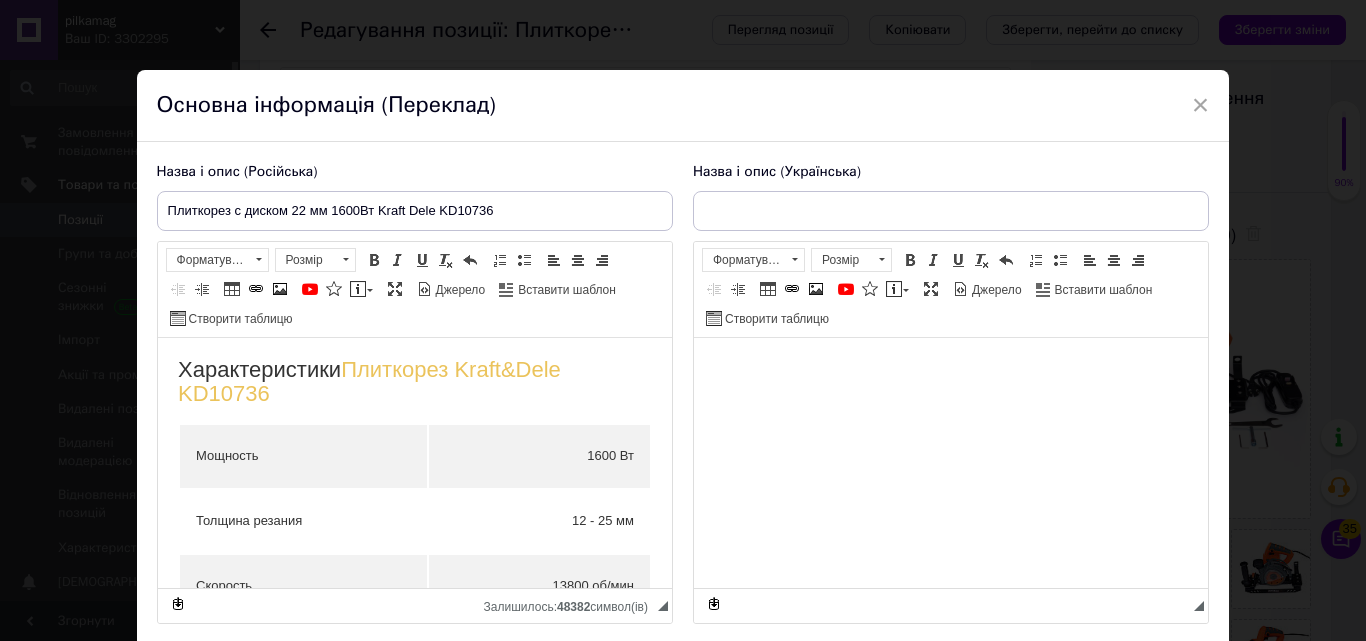 scroll, scrollTop: 0, scrollLeft: 0, axis: both 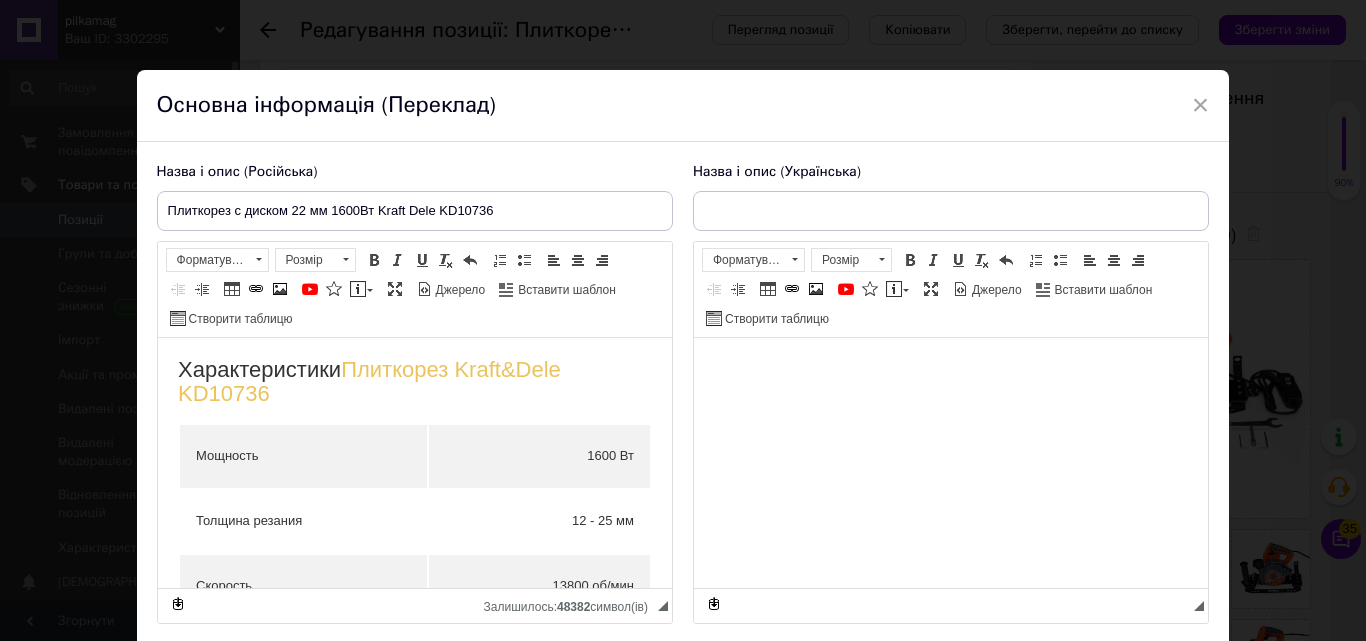 type on "Плиткоріз із диском 22 мм 1600 Вт Kraft Dele KD10736" 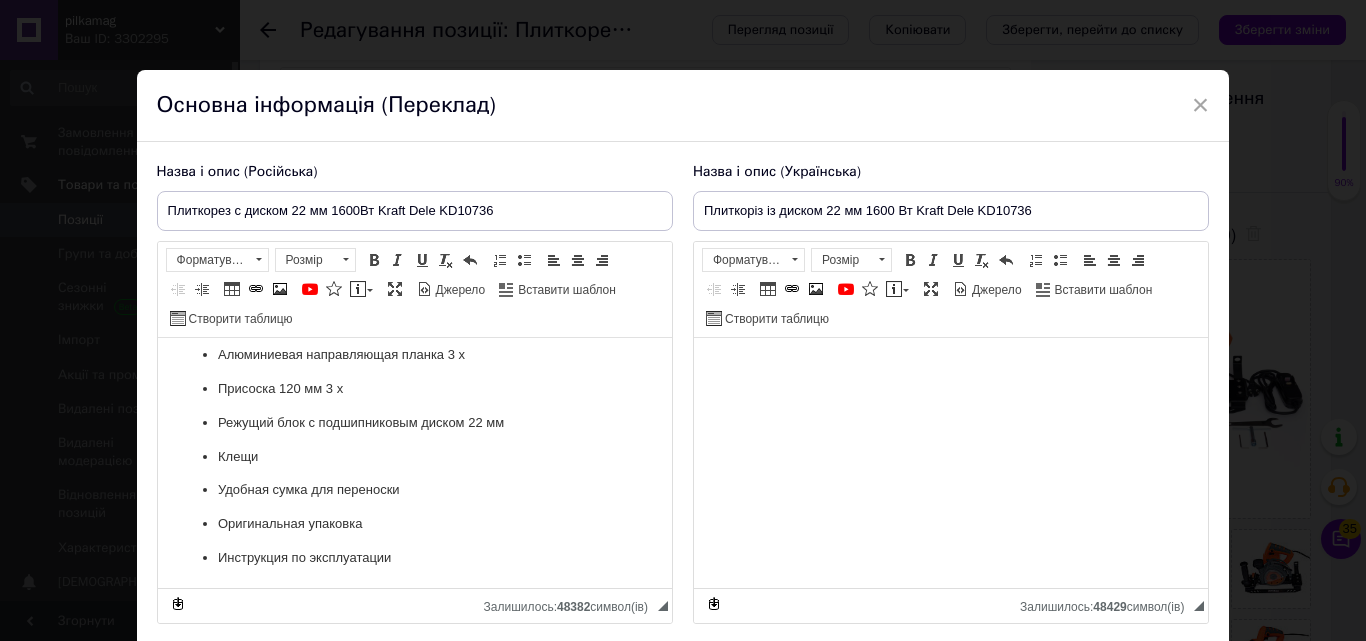 scroll, scrollTop: 1075, scrollLeft: 0, axis: vertical 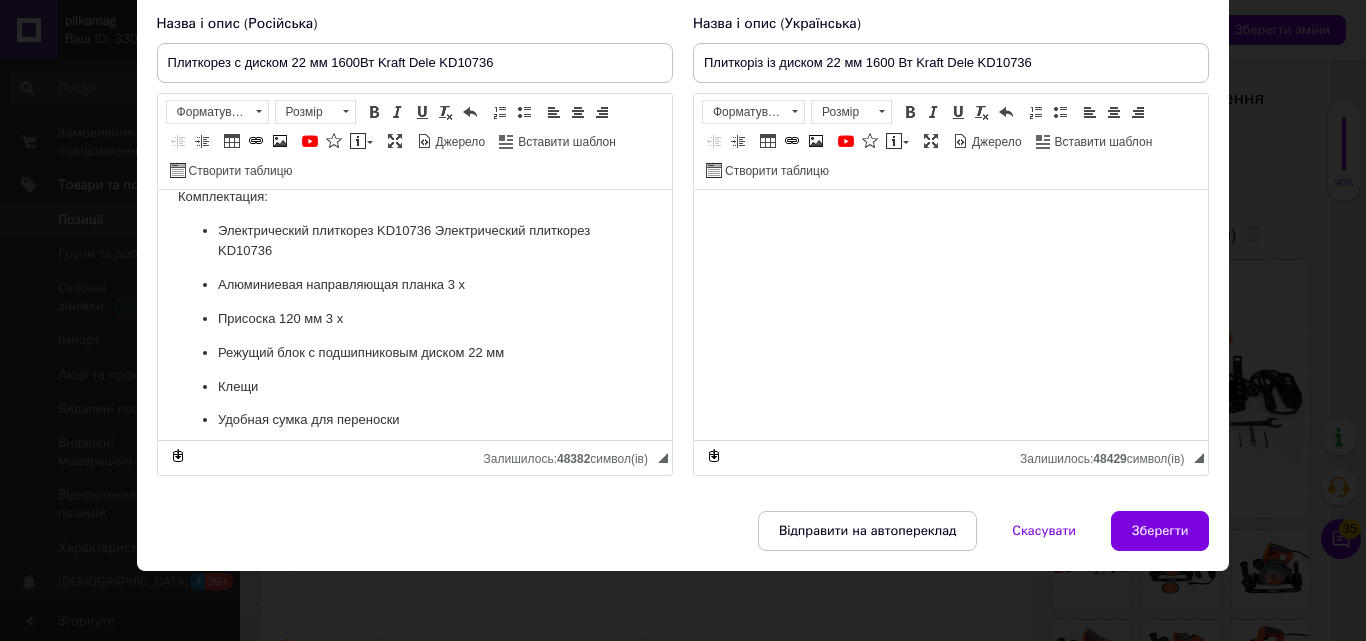 click on "Присоска 120 мм 3 x" at bounding box center [414, 319] 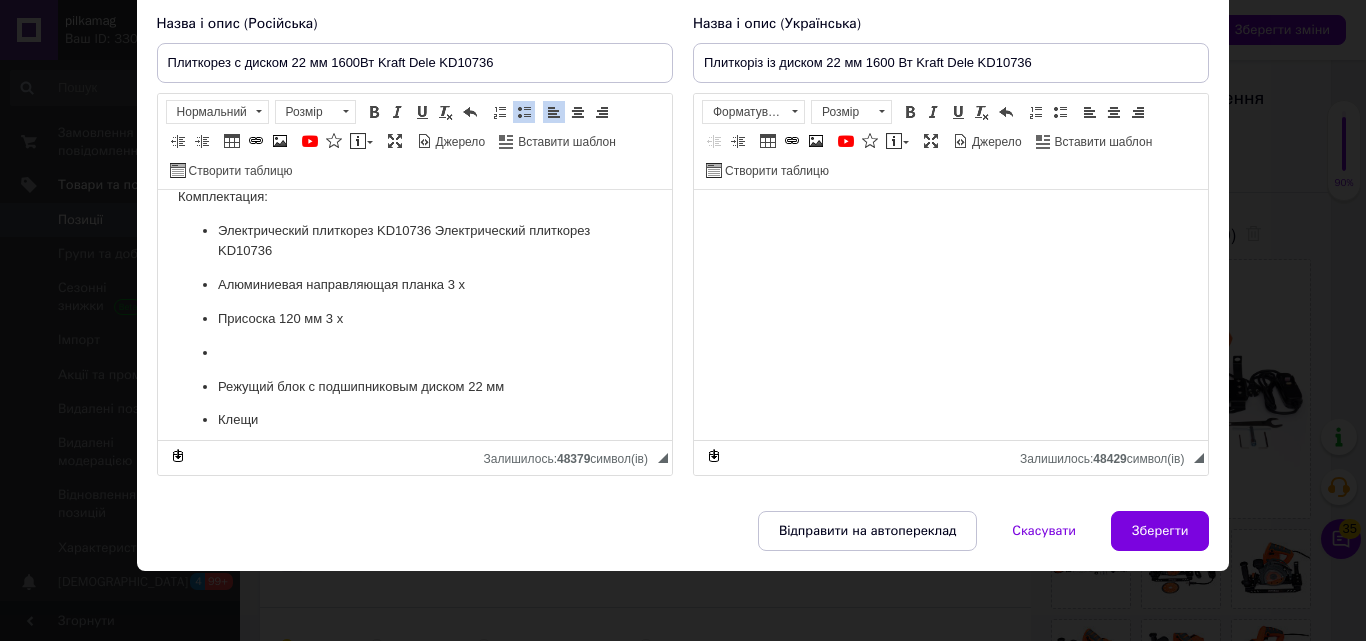 type 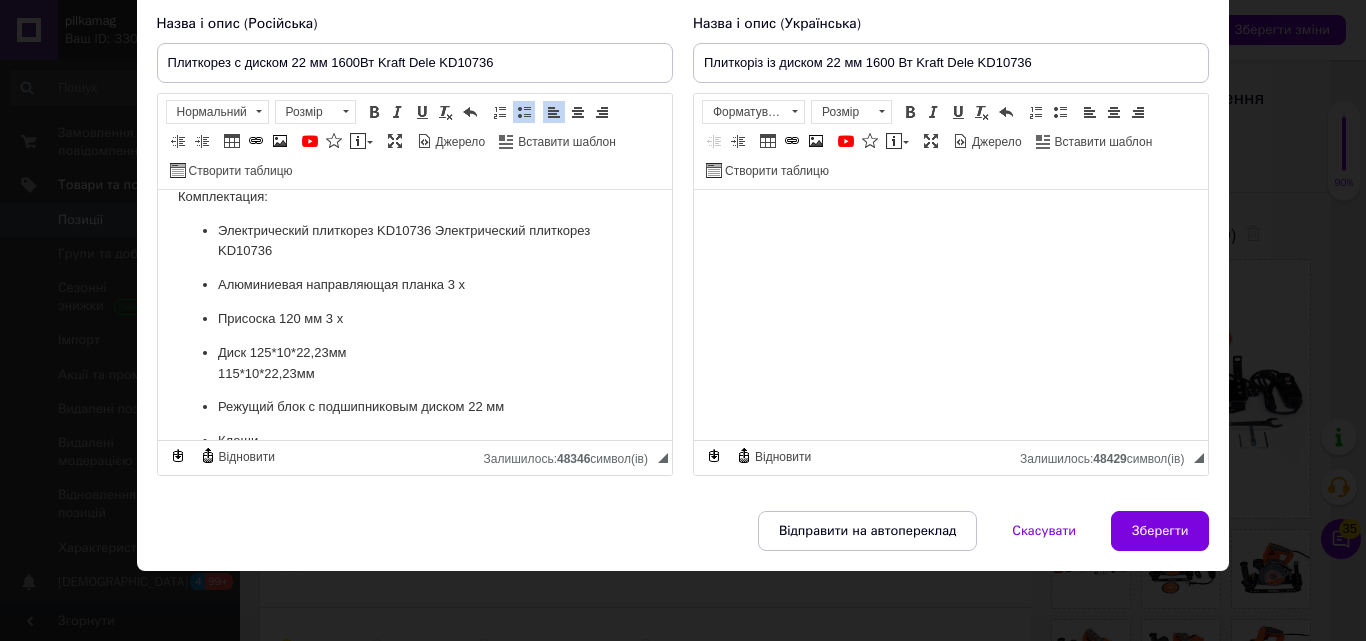 click on "Диск 125*10*22,23мм 115*10*22,23мм" at bounding box center (414, 364) 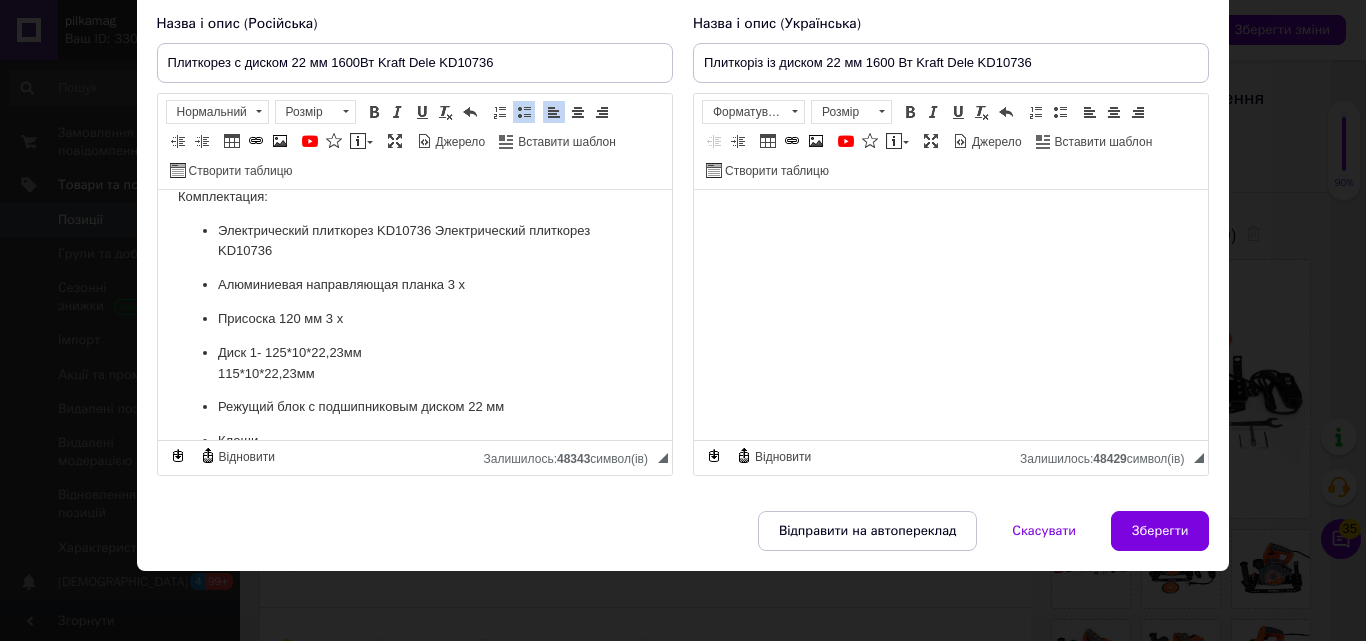 click on "Электрический плиткорез KD10736 Электрический плиткорез KD10736 Алюминиевая направляющая планка 3 x Присоска 120 мм 3 x Диск 1- 125*10*22,23мм 115*10*22,23мм Режущий блок с подшипниковым диском 22 мм Клещи Удобная сумка для переноски Оригинальная упаковка Инструкция по эксплуатации" at bounding box center (414, 387) 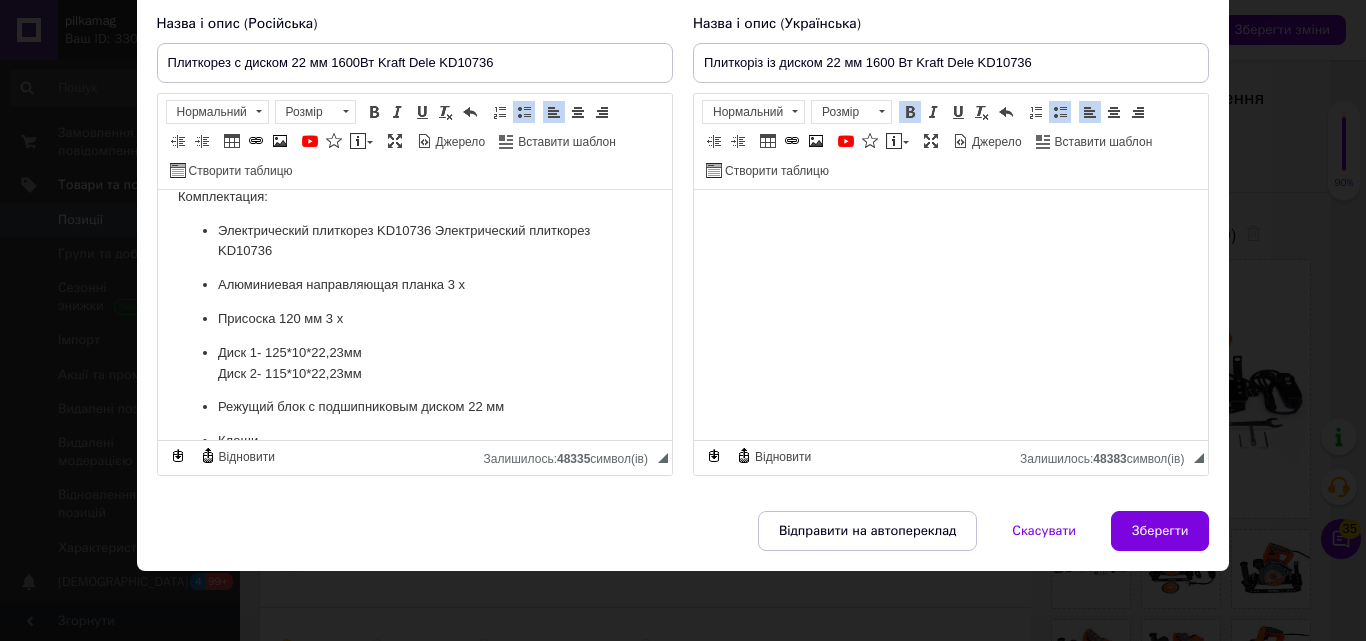 click at bounding box center (910, 112) 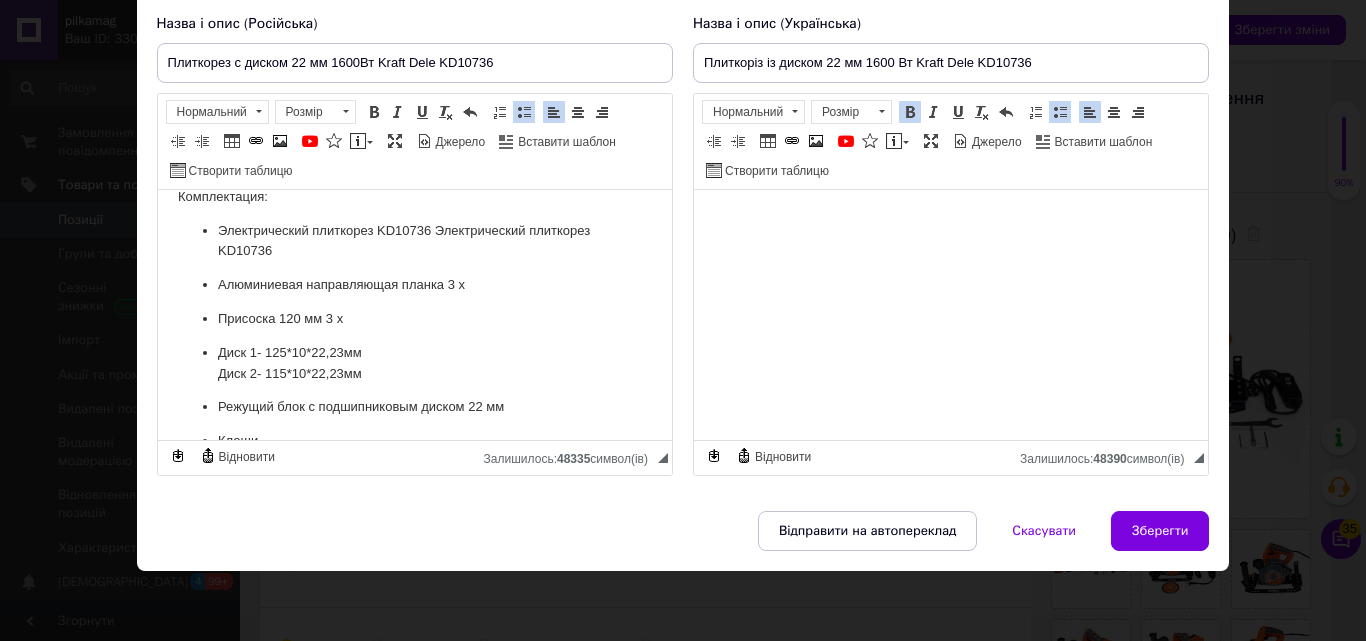 click at bounding box center (910, 112) 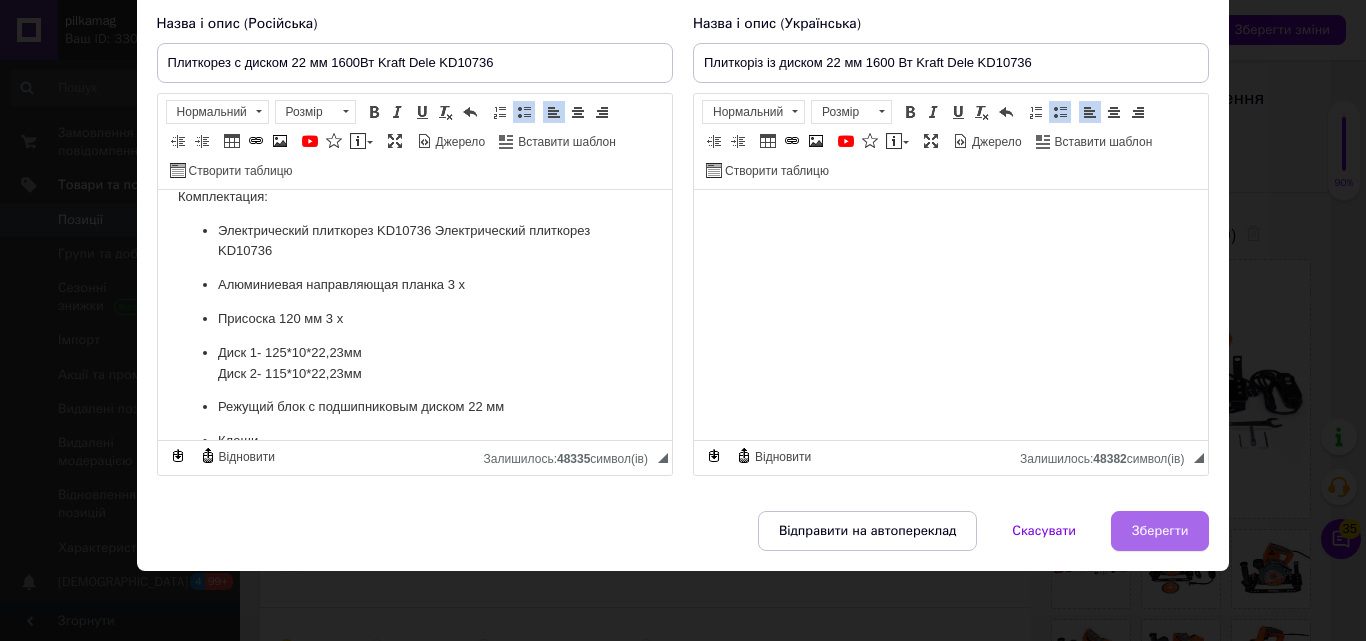 click on "Зберегти" at bounding box center [1160, 531] 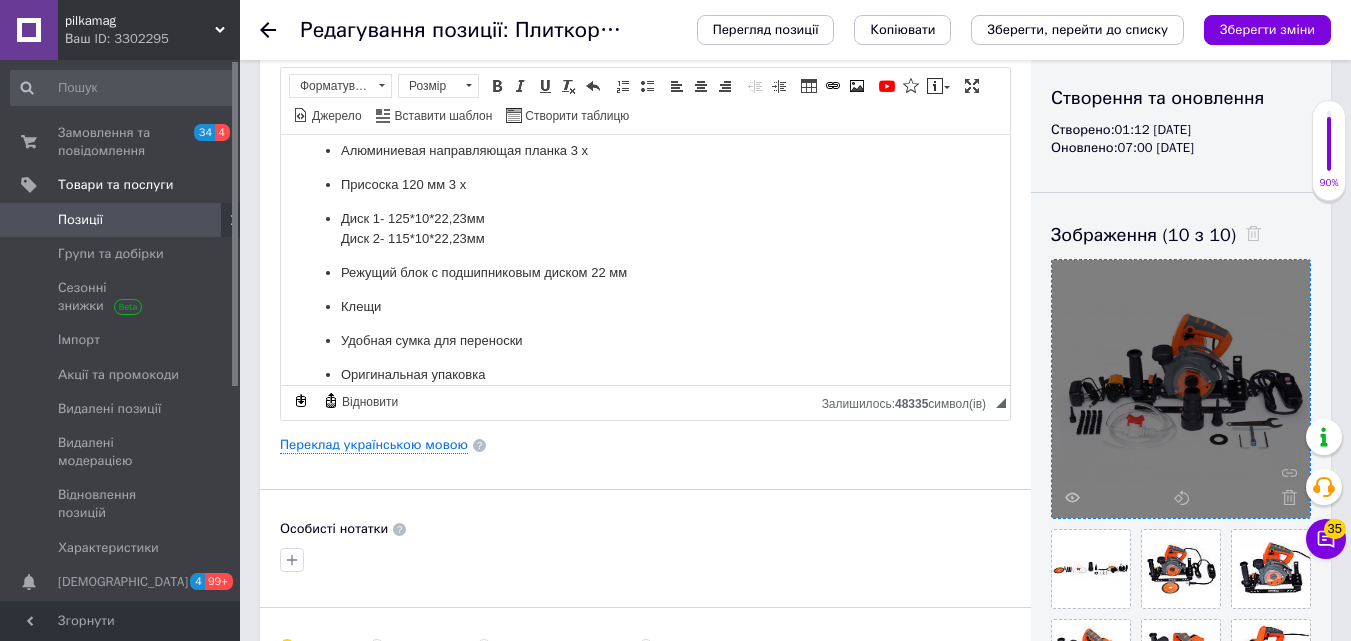 scroll, scrollTop: 710, scrollLeft: 0, axis: vertical 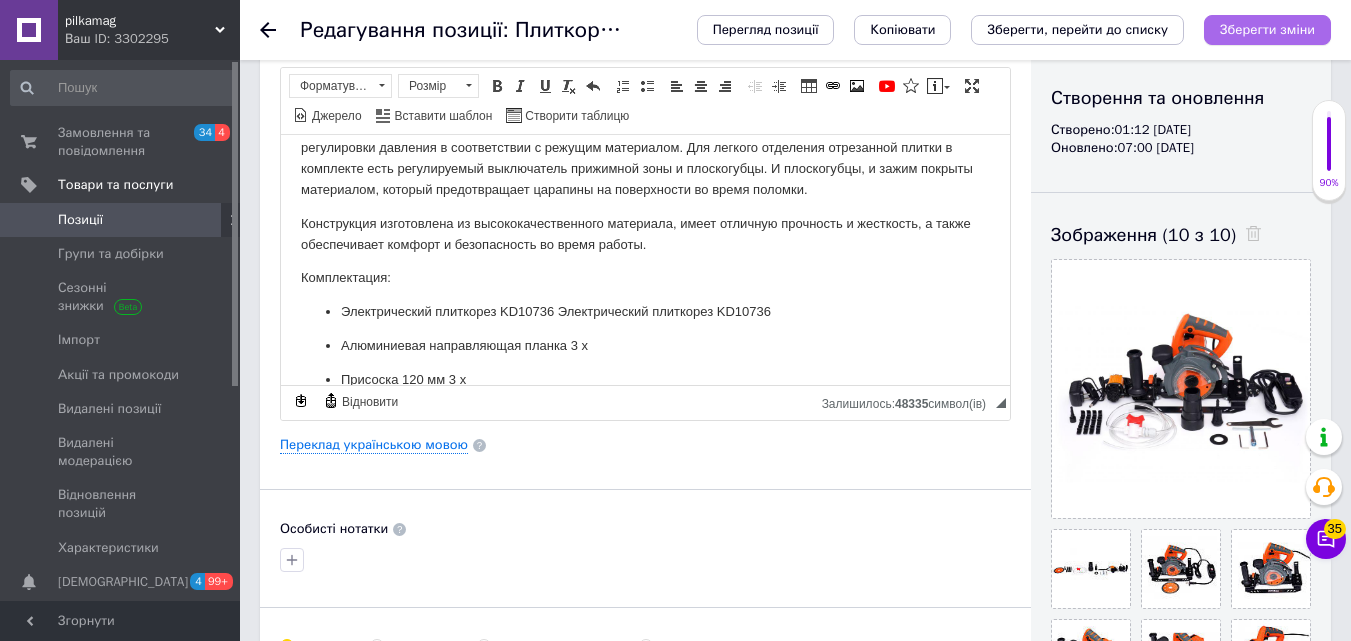click on "Зберегти зміни" at bounding box center (1267, 29) 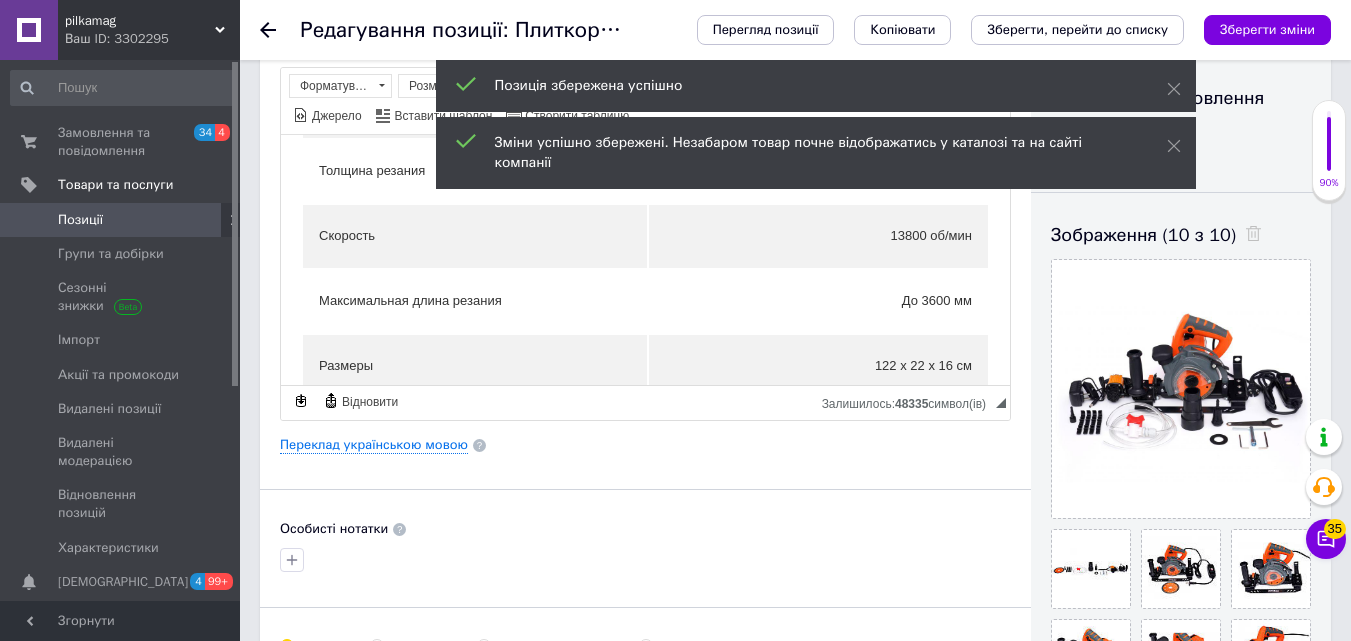 scroll, scrollTop: 0, scrollLeft: 0, axis: both 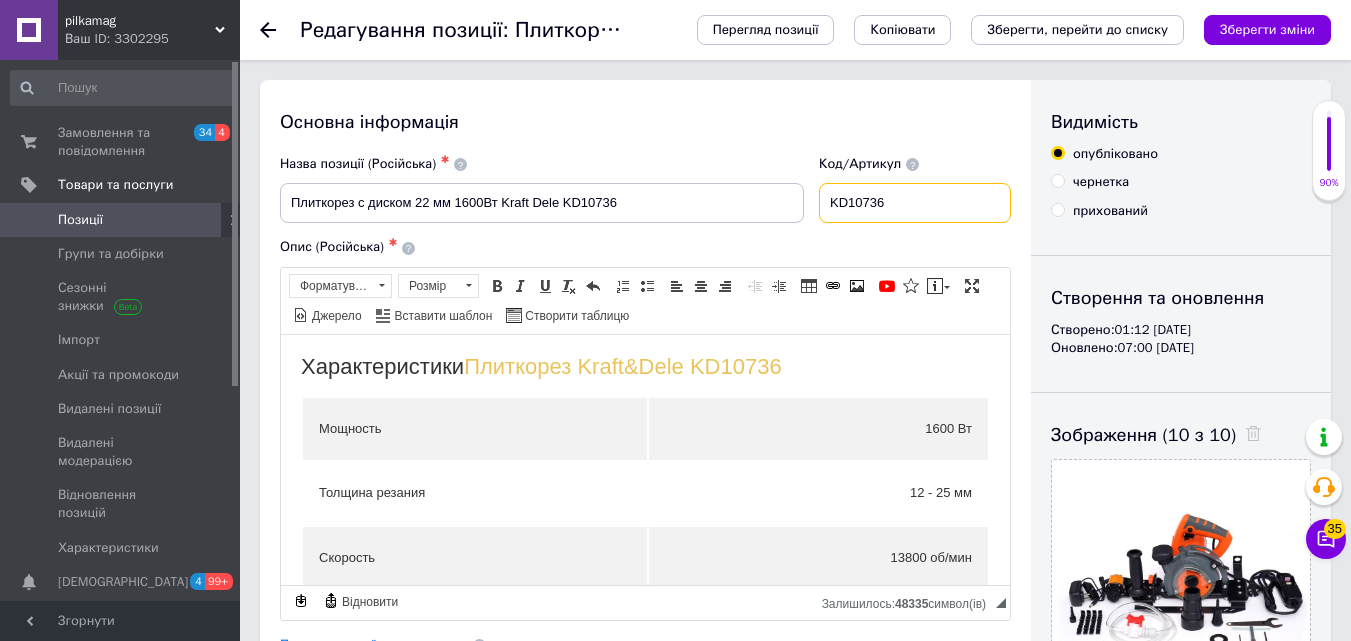 drag, startPoint x: 894, startPoint y: 195, endPoint x: 826, endPoint y: 189, distance: 68.26419 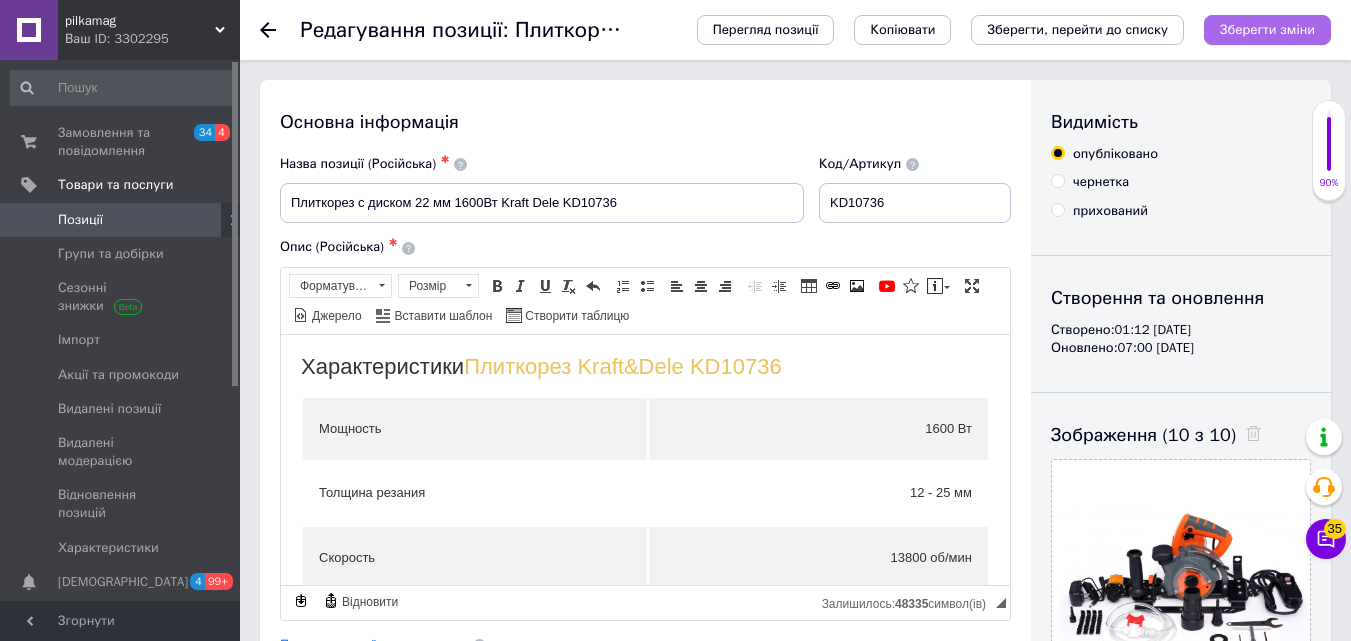 click on "Зберегти зміни" at bounding box center (1267, 29) 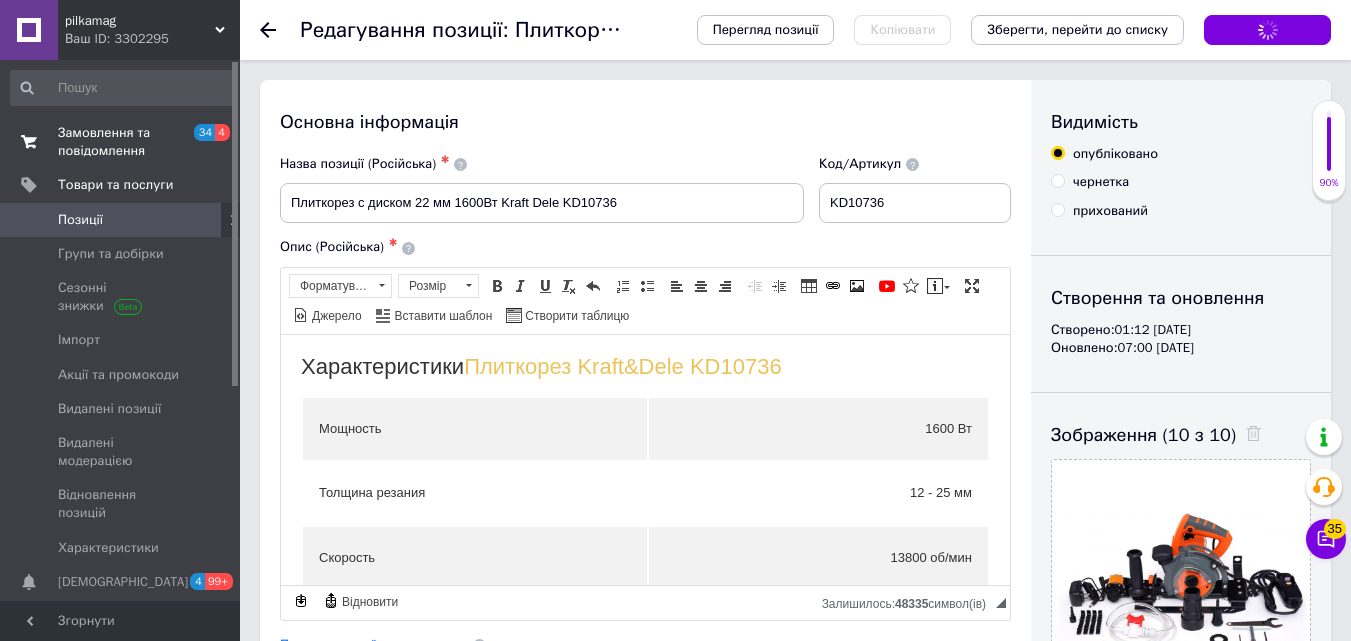 click on "Замовлення та повідомлення" at bounding box center [121, 142] 